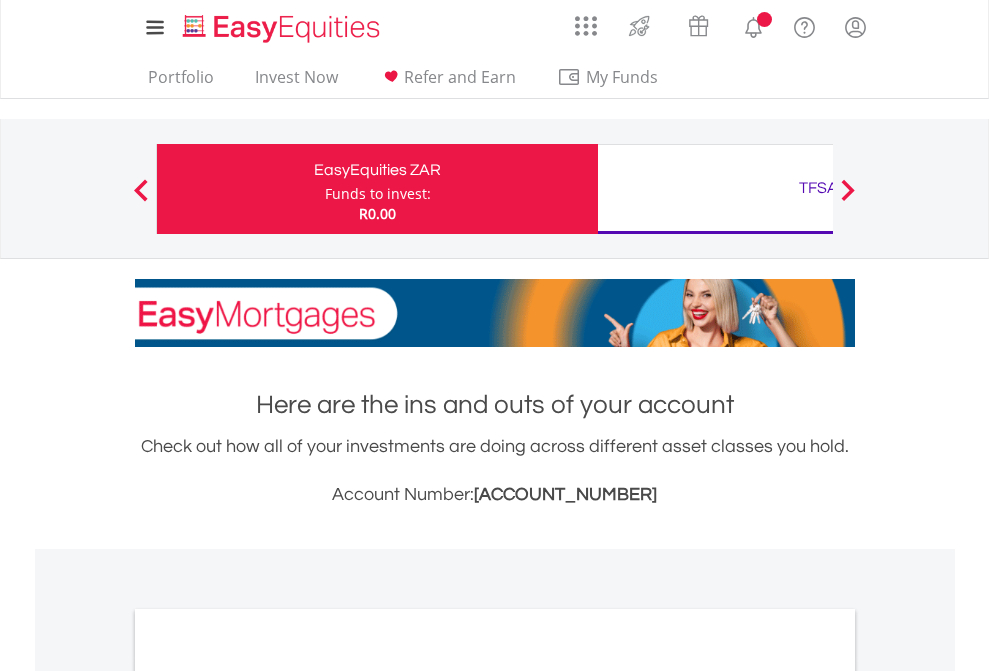 scroll, scrollTop: 0, scrollLeft: 0, axis: both 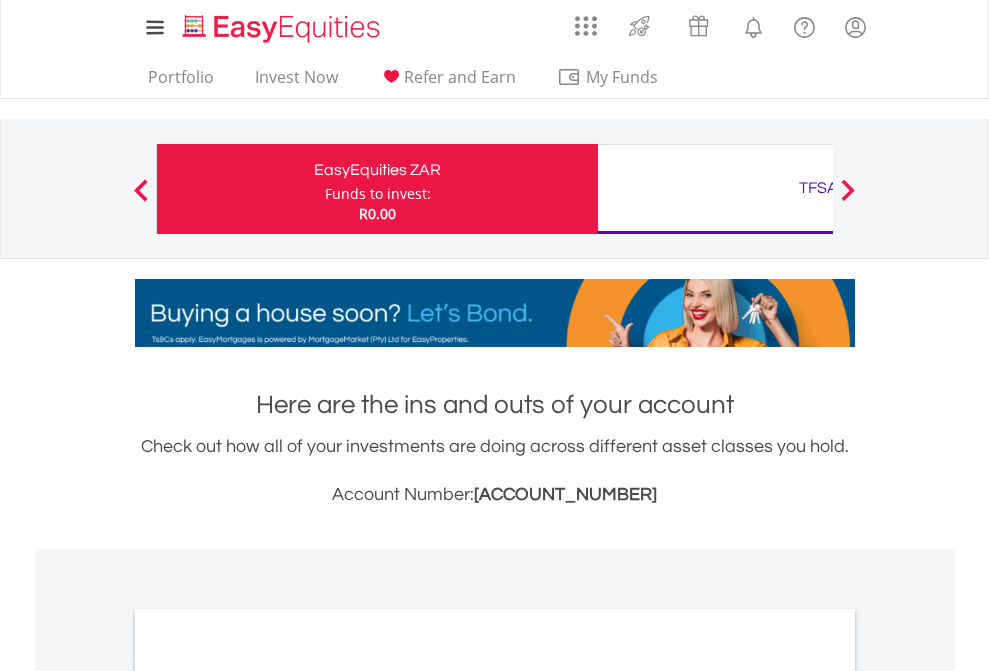 click on "Funds to invest:" at bounding box center (378, 194) 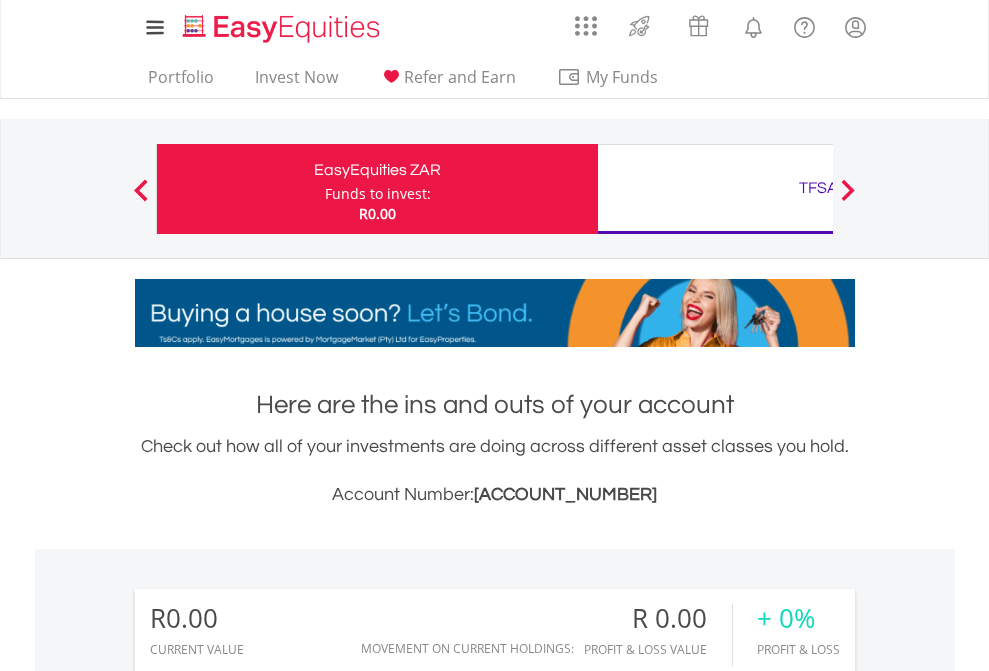 scroll, scrollTop: 999808, scrollLeft: 999687, axis: both 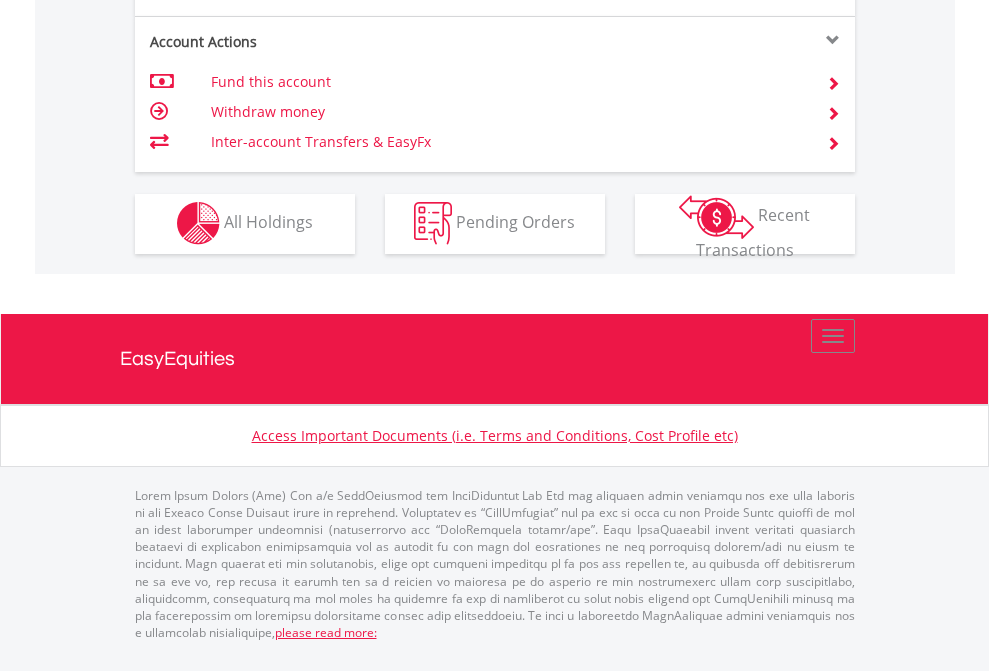 click on "Investment types" at bounding box center [706, -353] 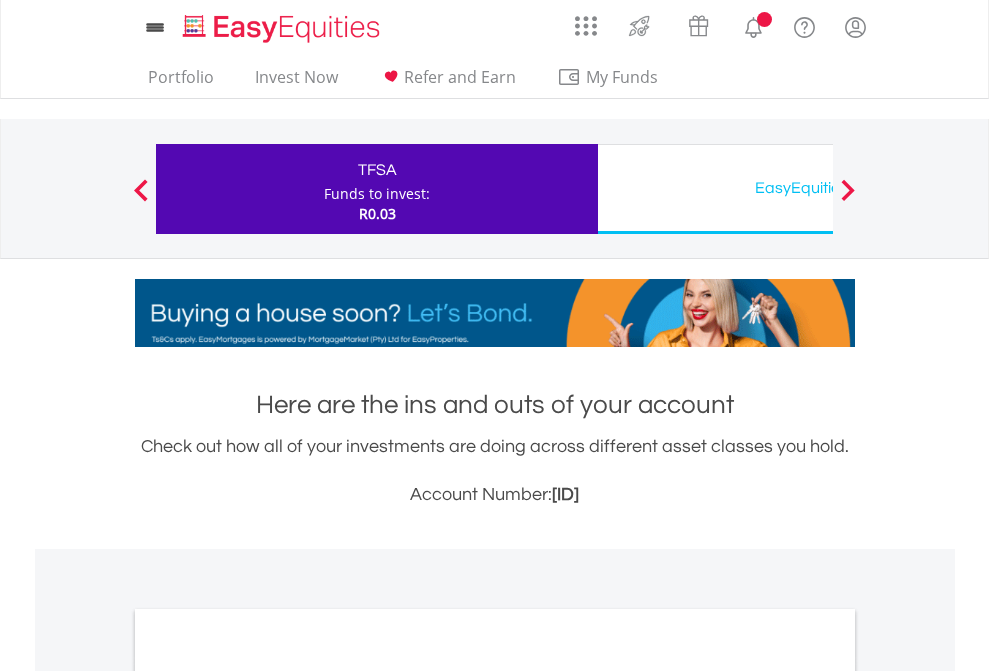 scroll, scrollTop: 0, scrollLeft: 0, axis: both 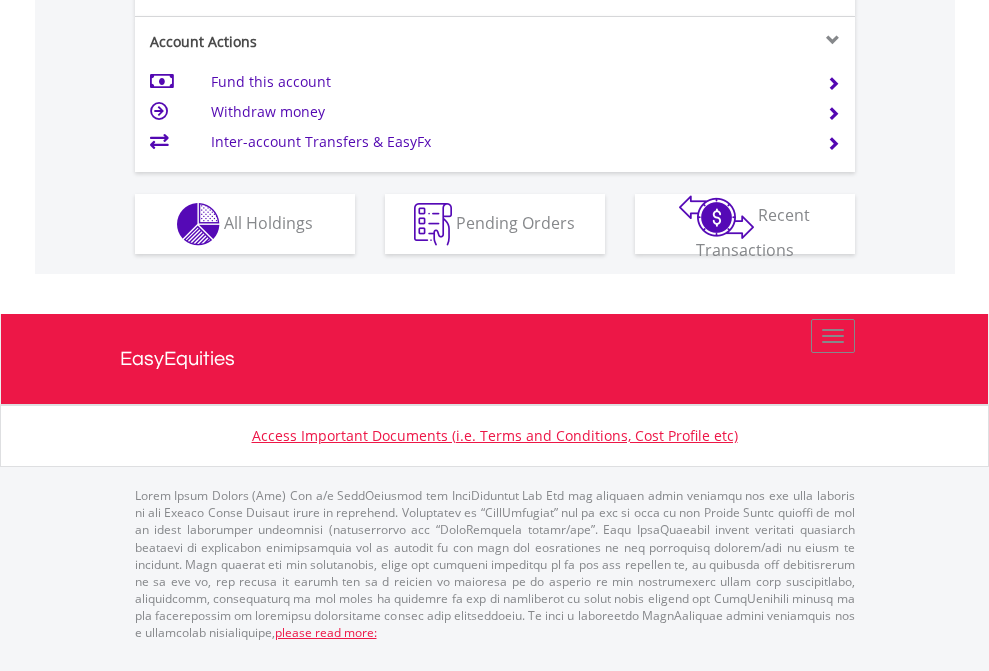 click on "Investment types" at bounding box center [706, -337] 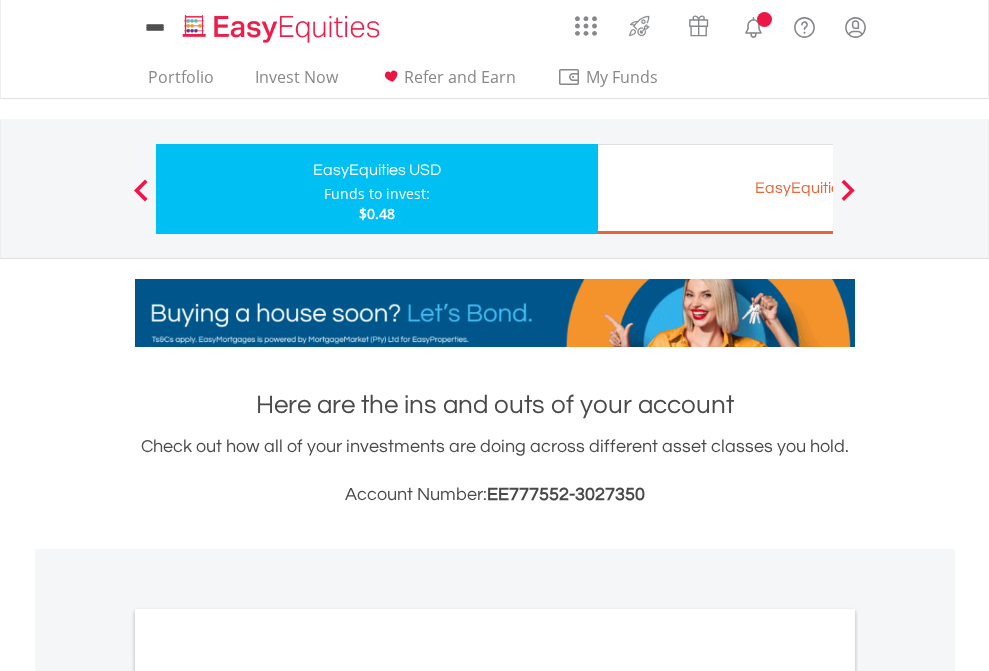 scroll, scrollTop: 0, scrollLeft: 0, axis: both 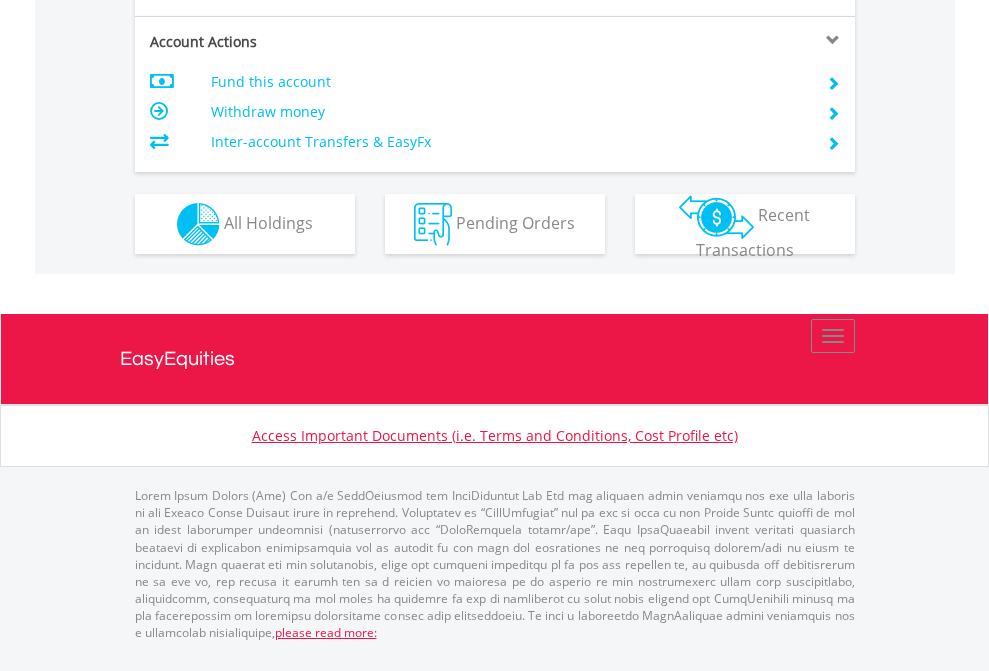 click on "Investment types" at bounding box center [706, -337] 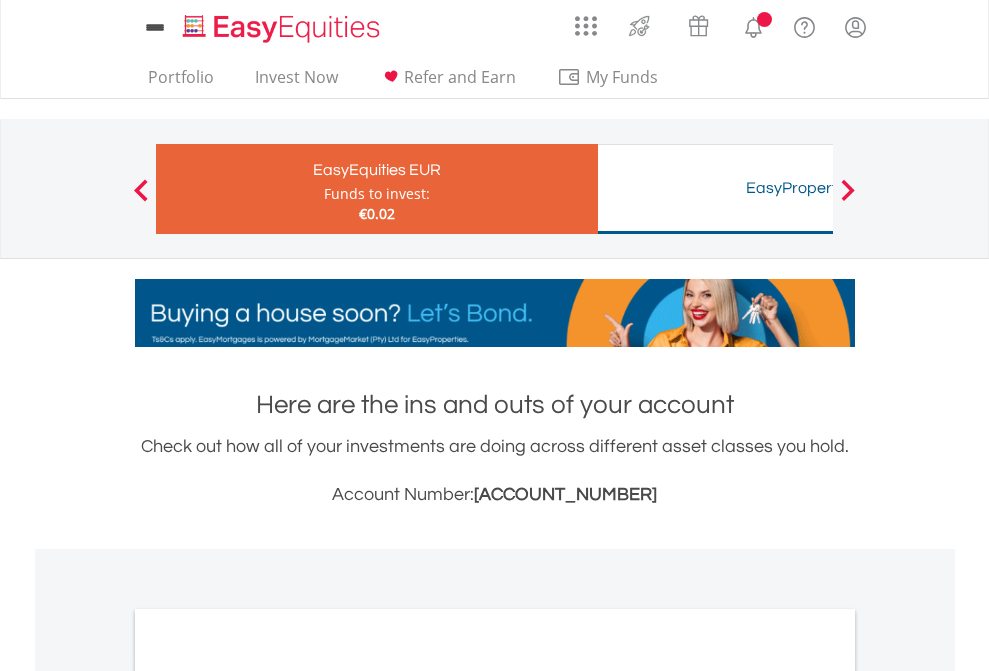 scroll, scrollTop: 0, scrollLeft: 0, axis: both 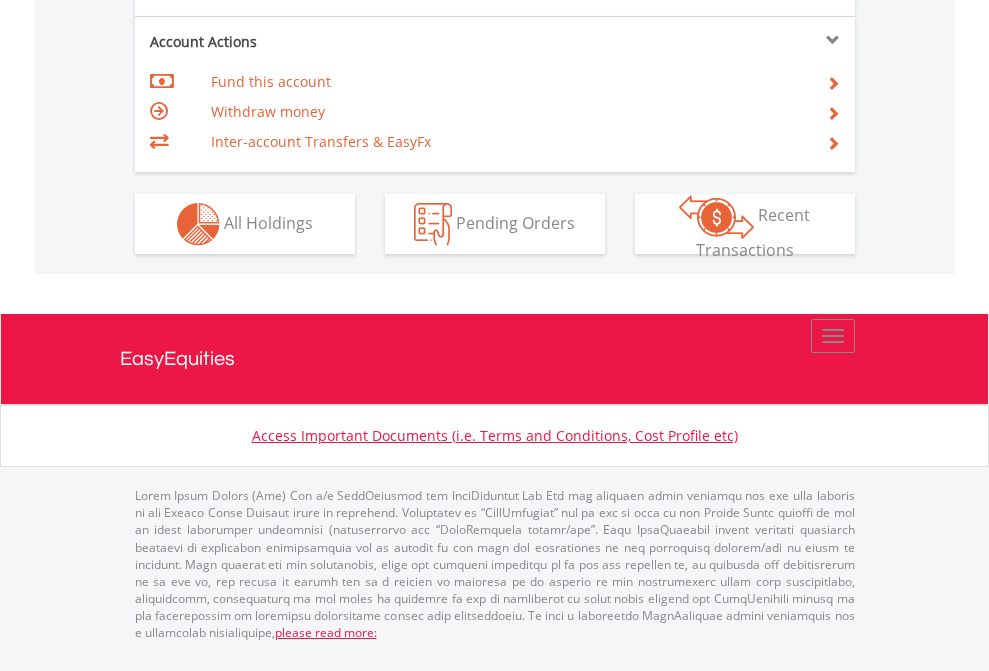 click on "Investment types" at bounding box center [706, -337] 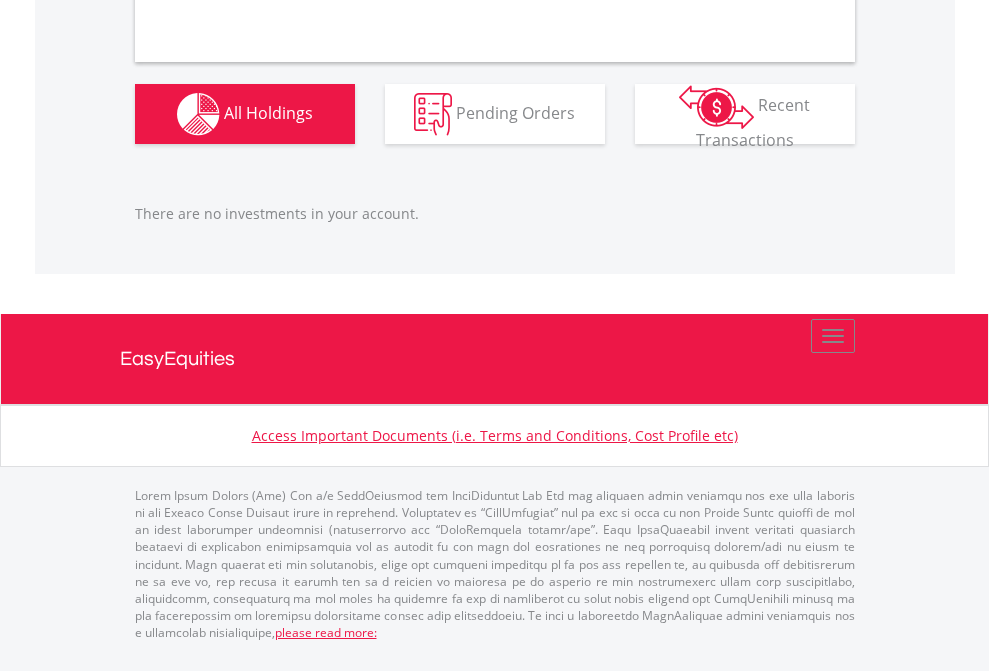scroll, scrollTop: 1980, scrollLeft: 0, axis: vertical 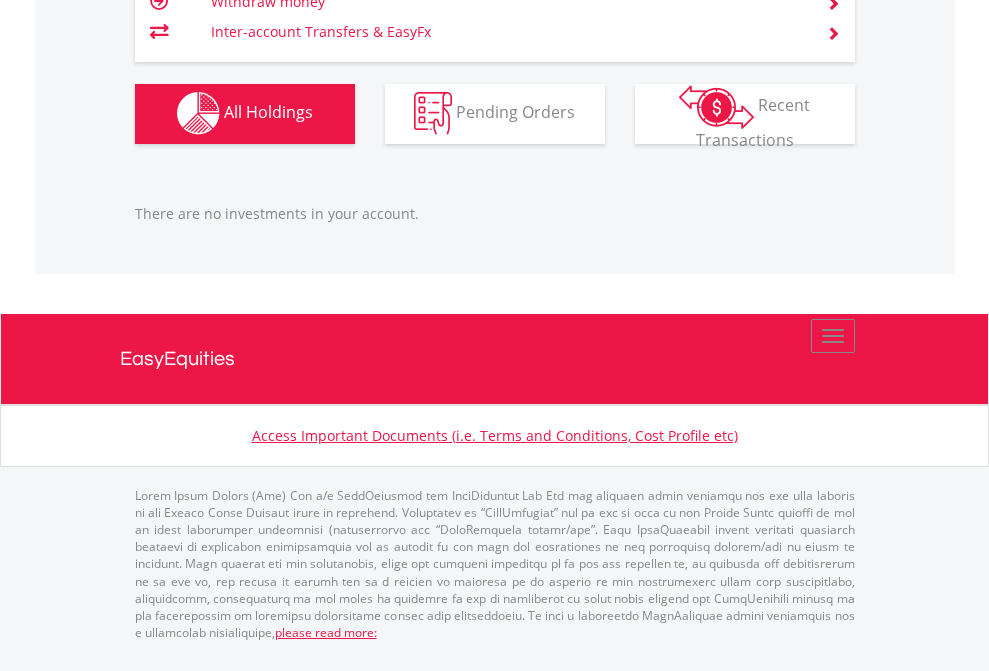 click on "TFSA" at bounding box center (818, -1142) 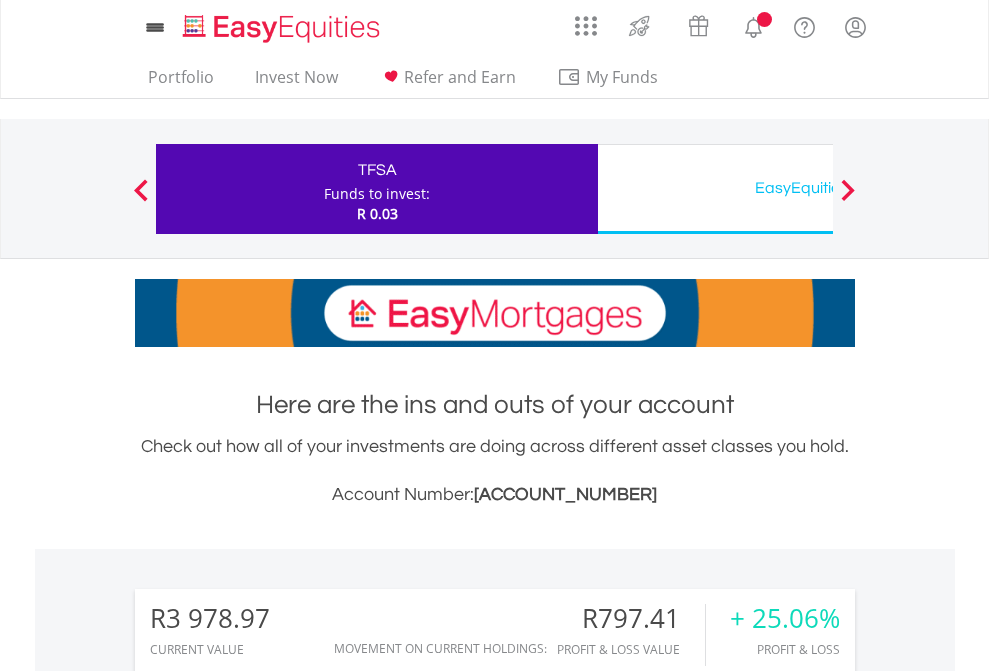 scroll, scrollTop: 1493, scrollLeft: 0, axis: vertical 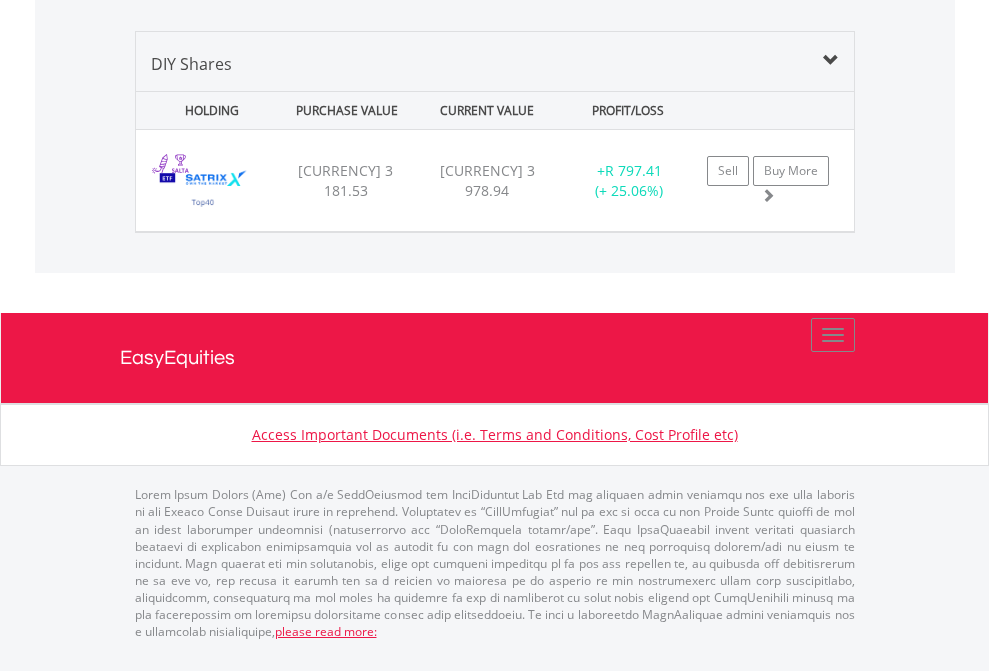 click on "EasyEquities USD" at bounding box center (818, -1339) 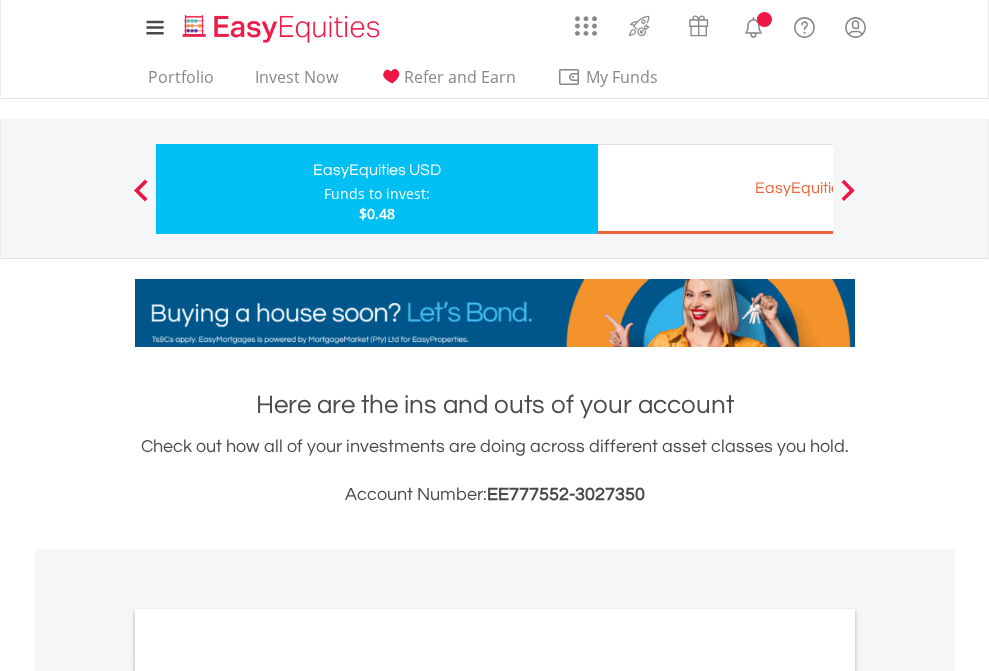 scroll, scrollTop: 0, scrollLeft: 0, axis: both 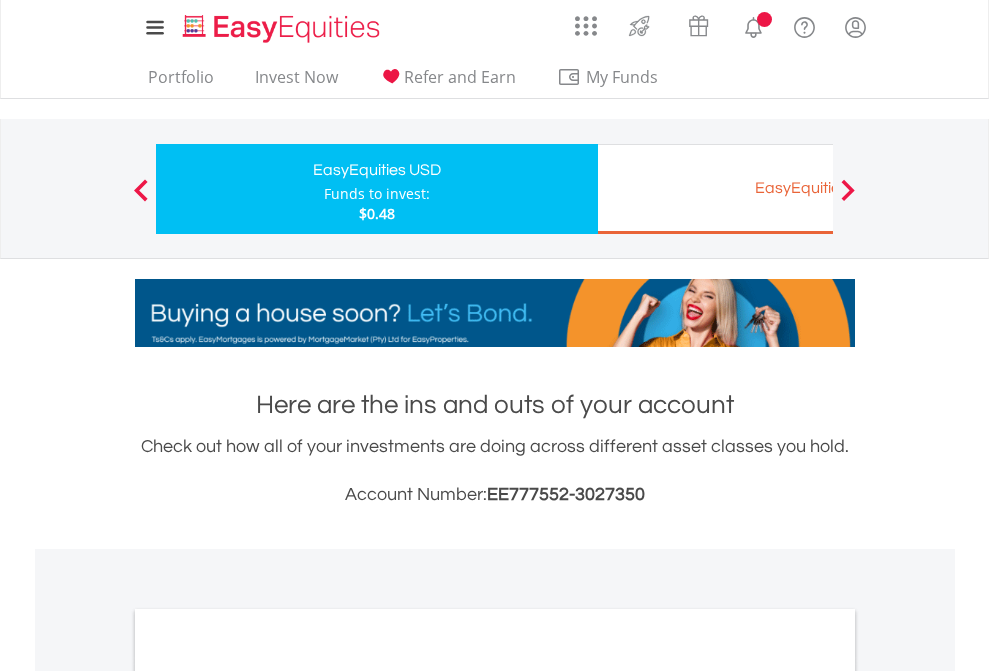 click on "All Holdings" at bounding box center [268, 1096] 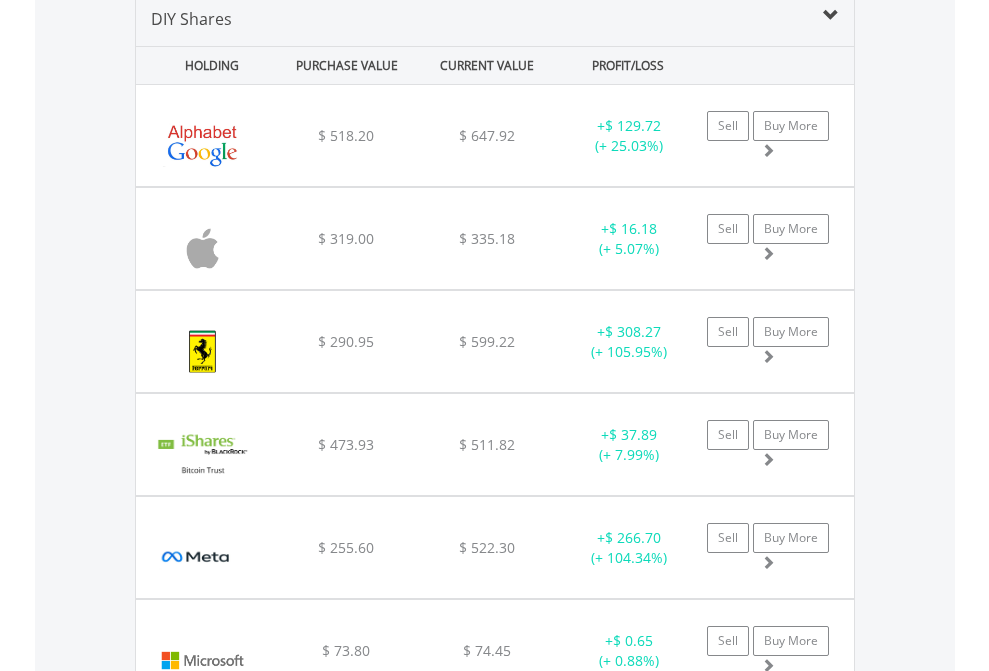 scroll, scrollTop: 1933, scrollLeft: 0, axis: vertical 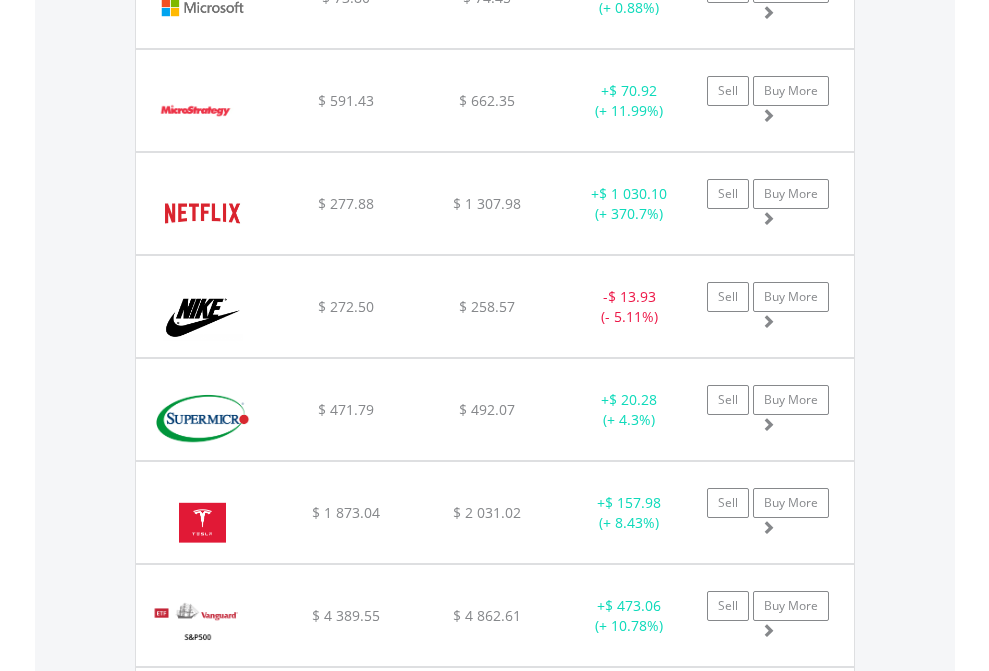 click on "EasyEquities EUR" at bounding box center (818, -2077) 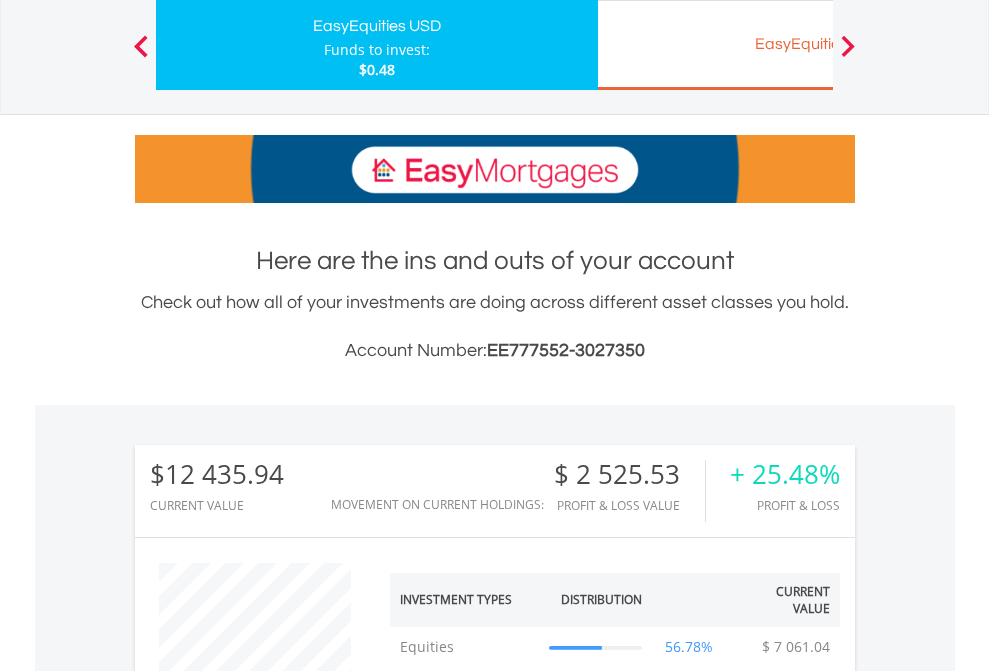scroll, scrollTop: 999808, scrollLeft: 999687, axis: both 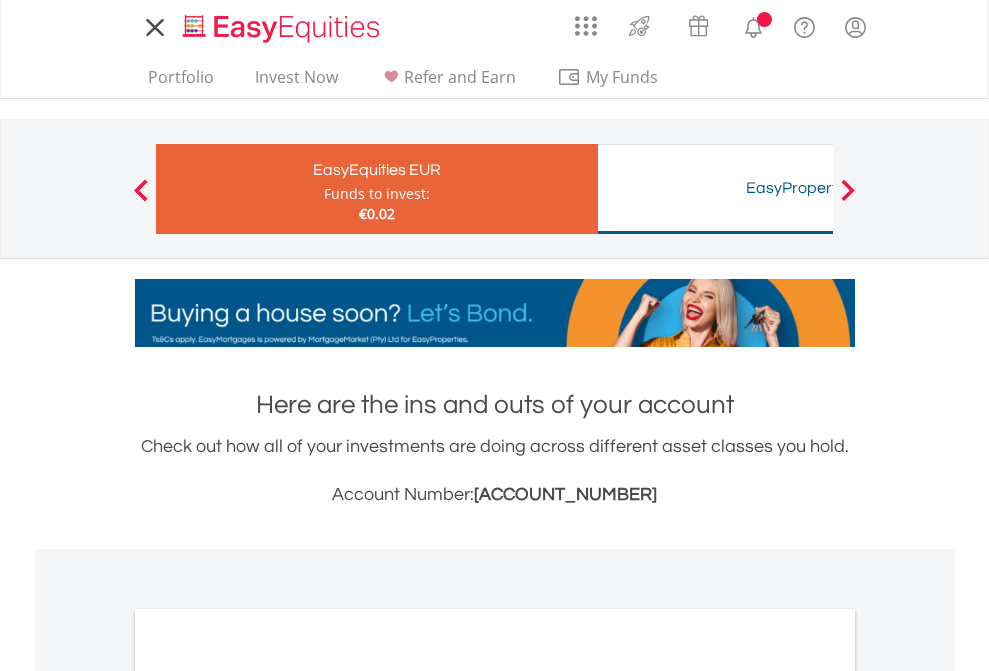 click on "All Holdings" at bounding box center (268, 1096) 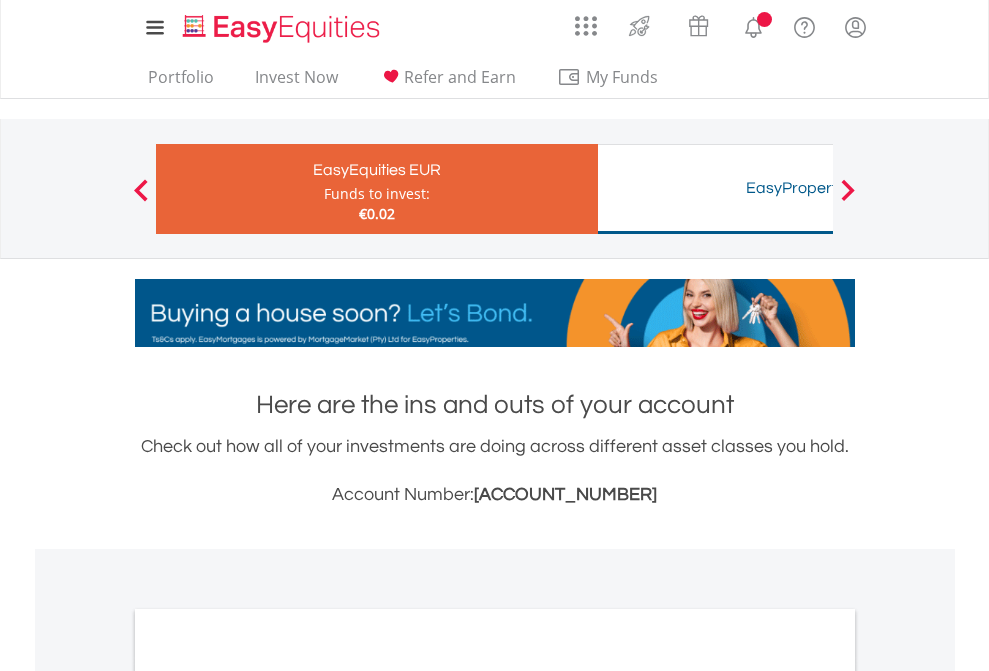 scroll, scrollTop: 1202, scrollLeft: 0, axis: vertical 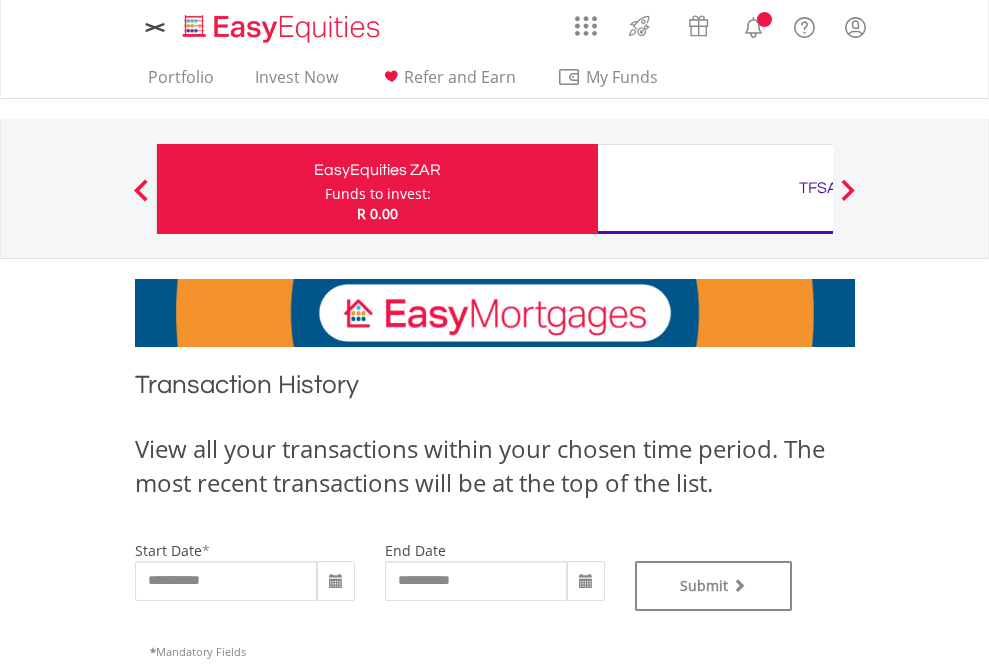 type on "**********" 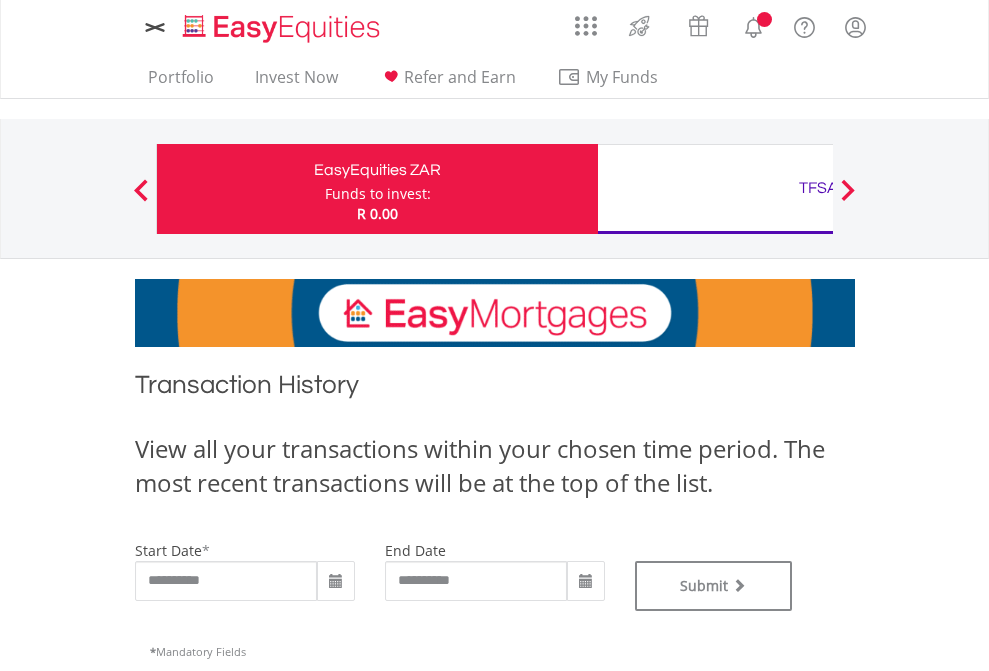 scroll, scrollTop: 0, scrollLeft: 0, axis: both 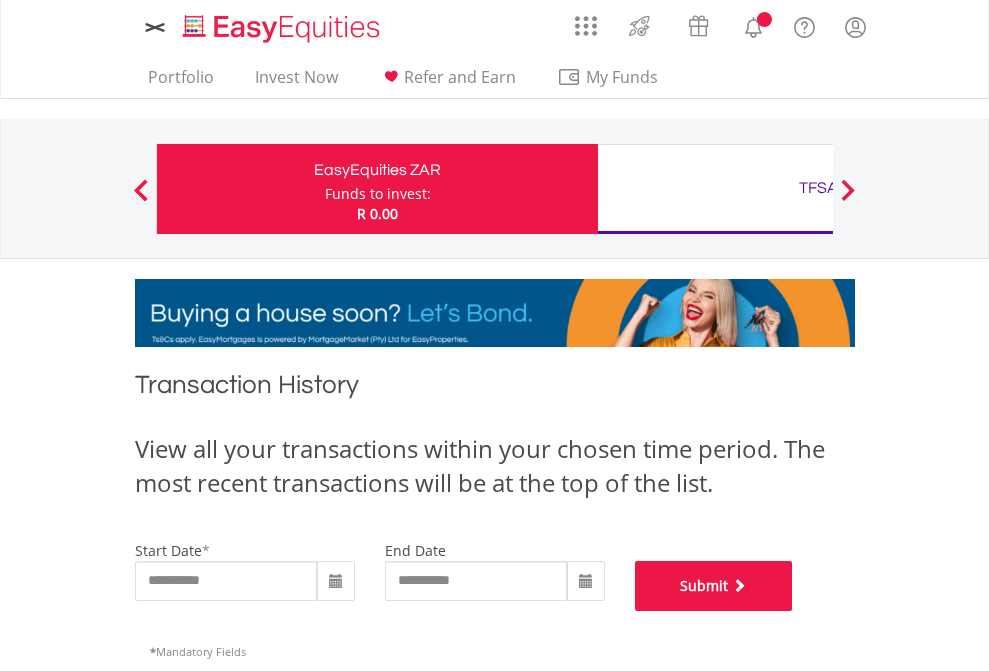 click on "Submit" at bounding box center (714, 586) 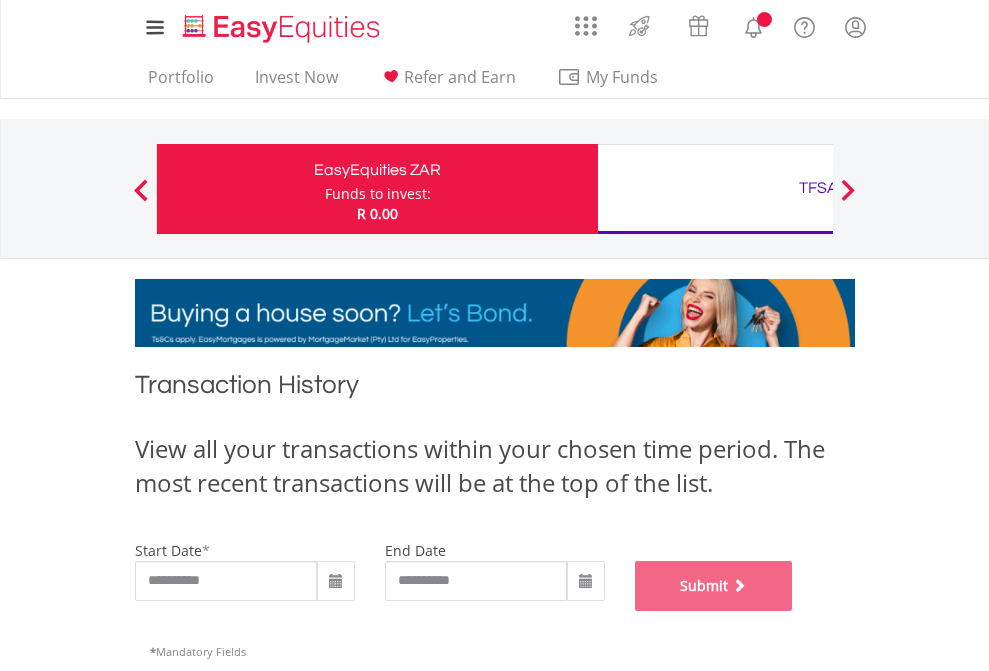 scroll, scrollTop: 811, scrollLeft: 0, axis: vertical 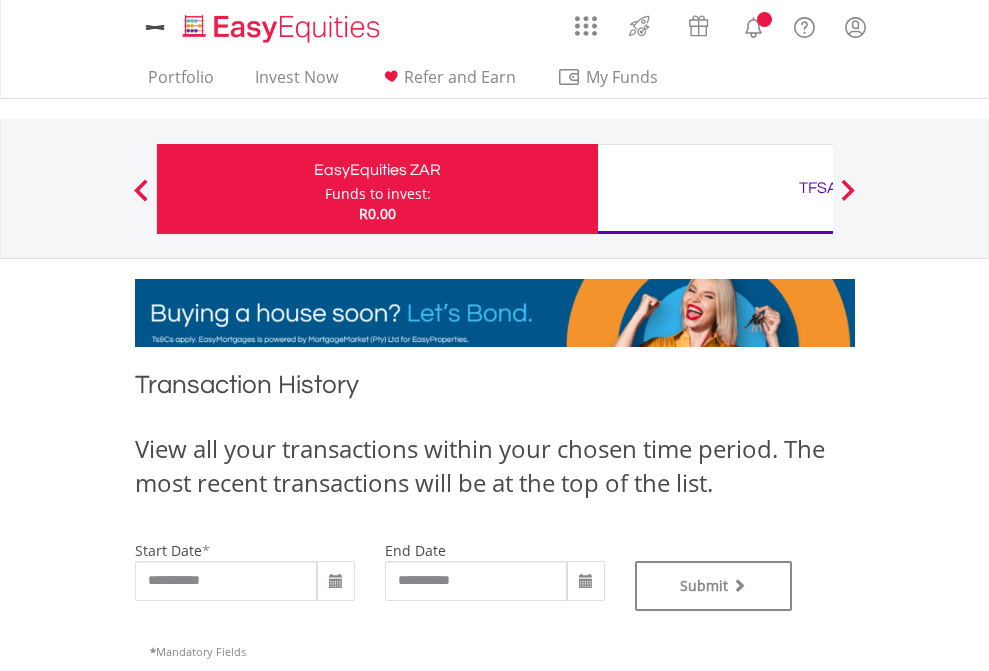 click on "TFSA" at bounding box center [818, 188] 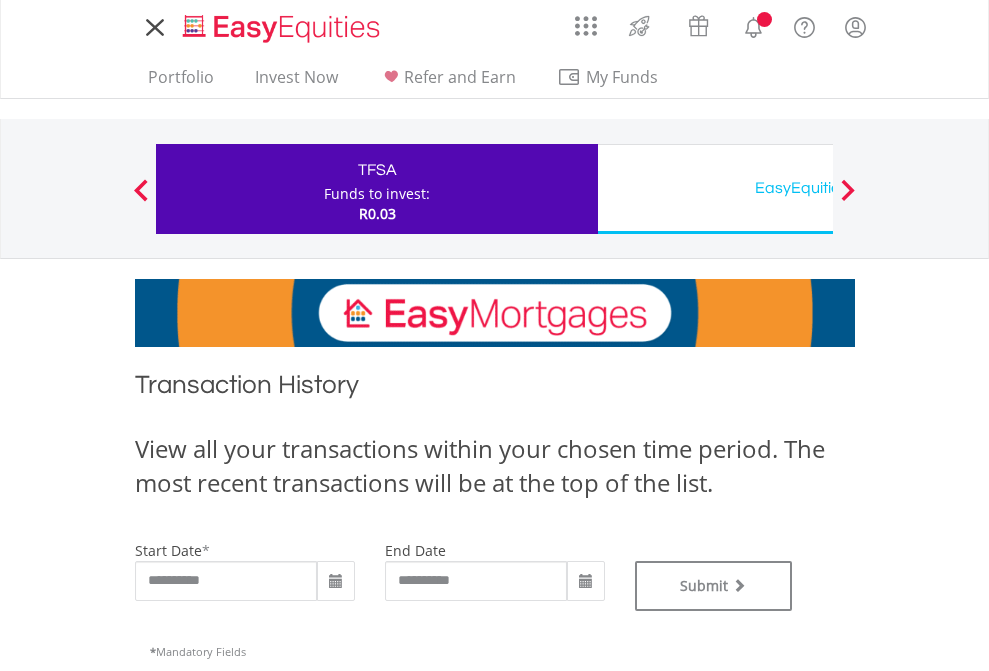 scroll, scrollTop: 0, scrollLeft: 0, axis: both 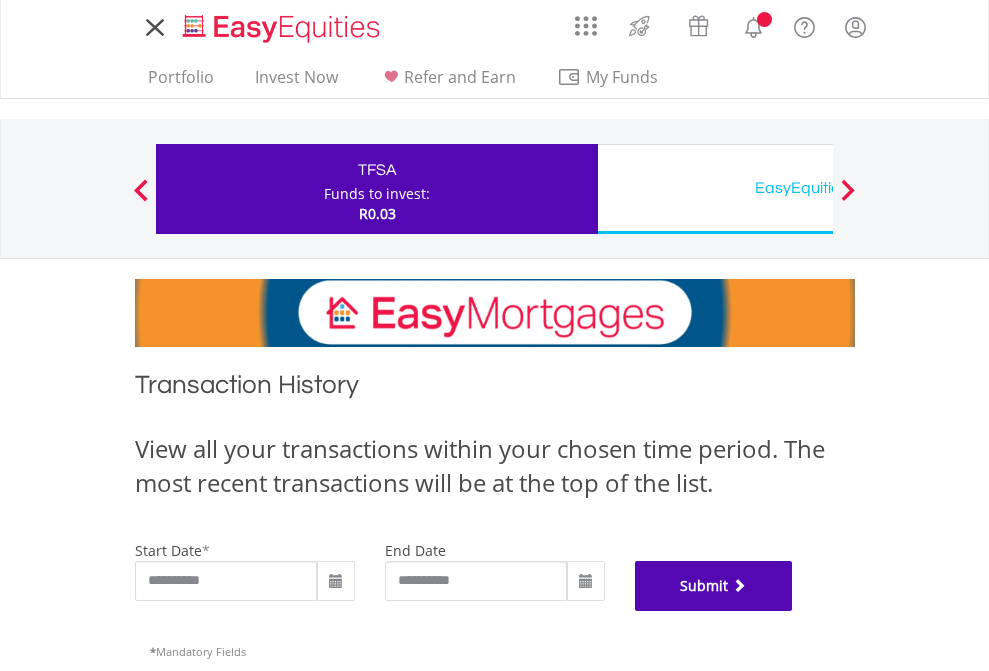 click on "Submit" at bounding box center (714, 586) 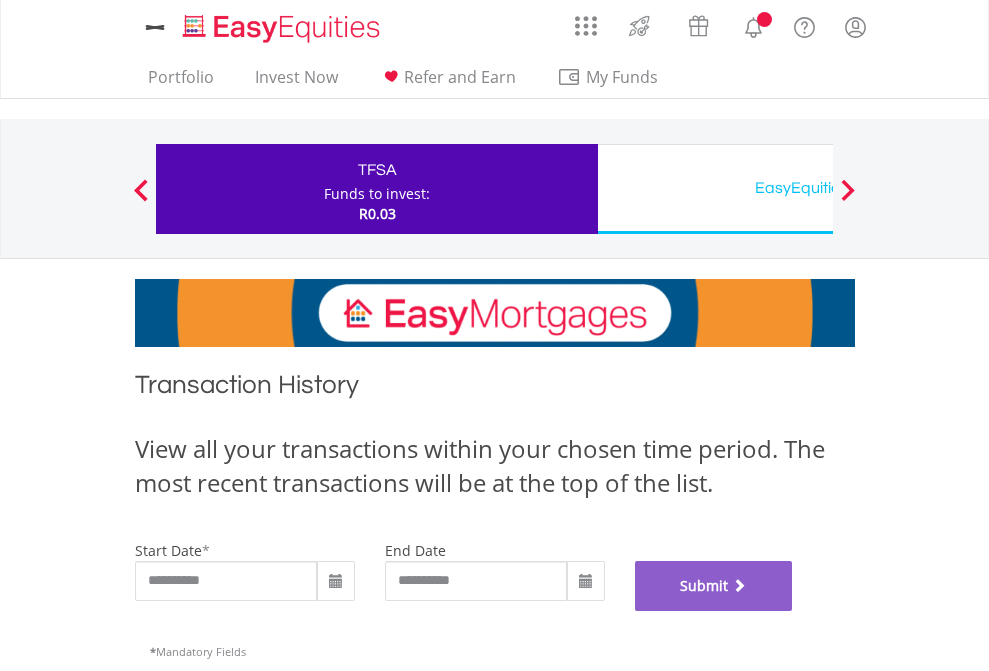scroll, scrollTop: 811, scrollLeft: 0, axis: vertical 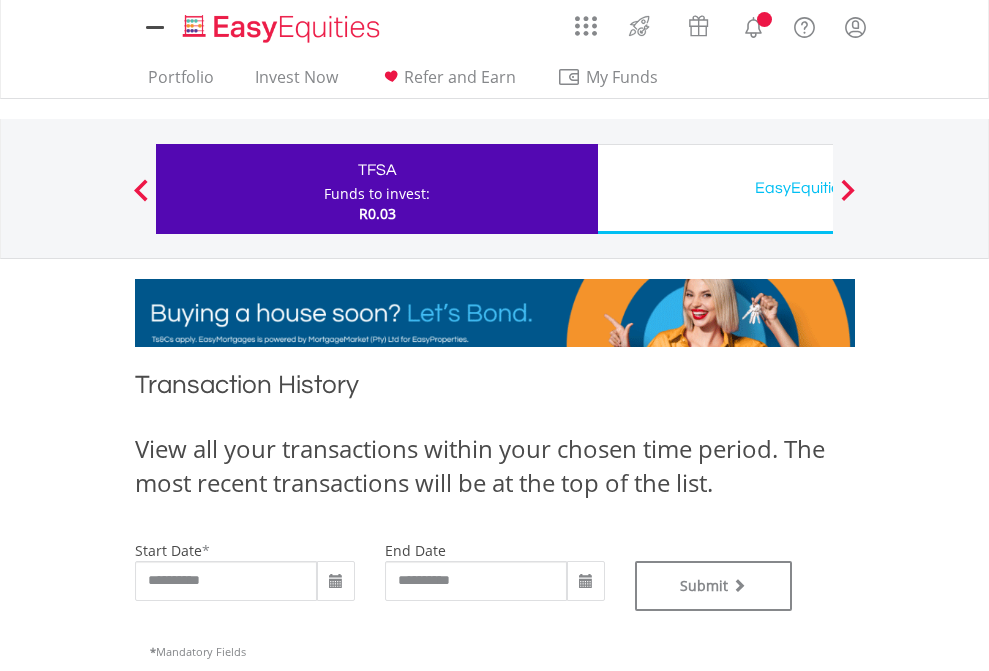 click on "EasyEquities USD" at bounding box center [818, 188] 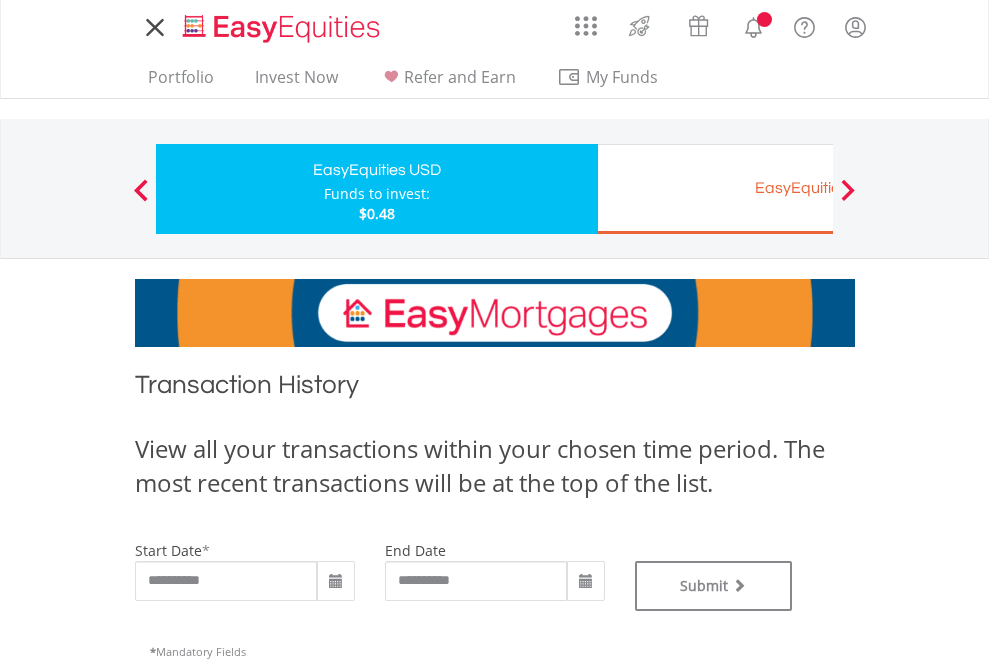 scroll, scrollTop: 0, scrollLeft: 0, axis: both 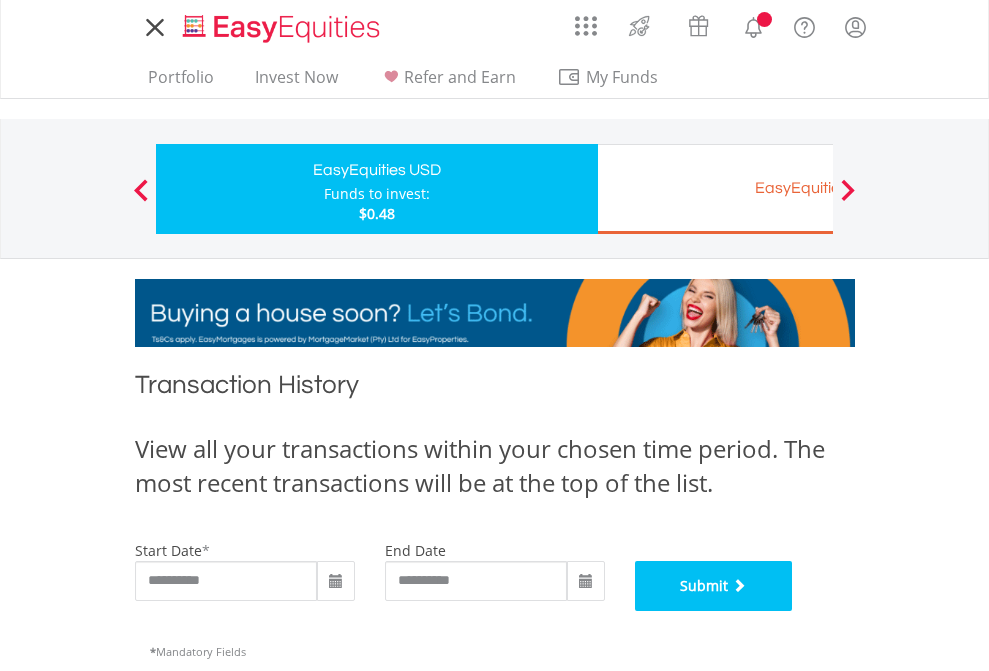 click on "Submit" at bounding box center [714, 586] 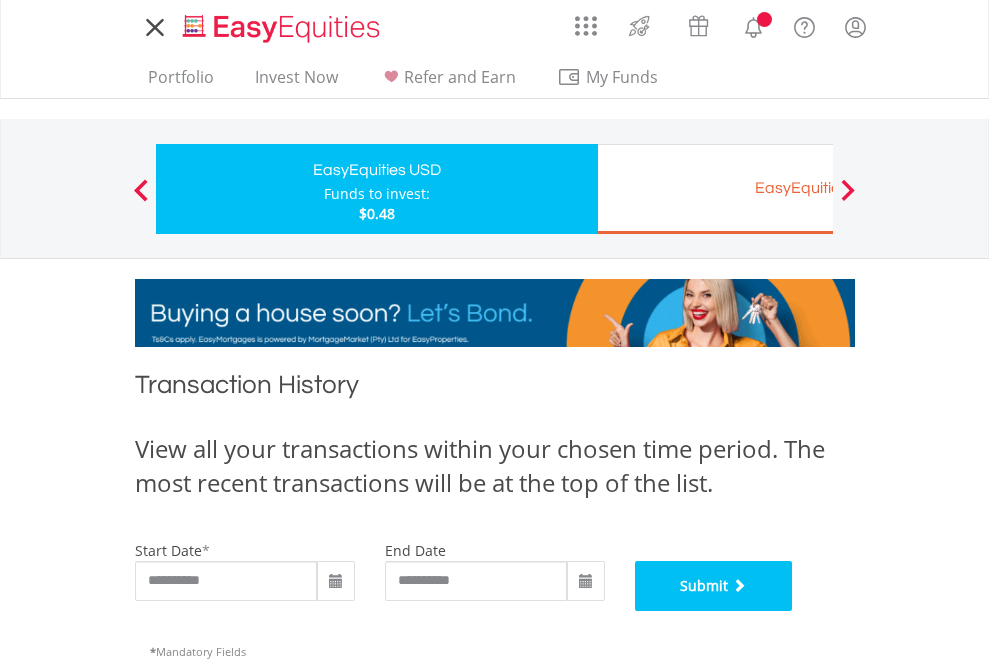 scroll, scrollTop: 811, scrollLeft: 0, axis: vertical 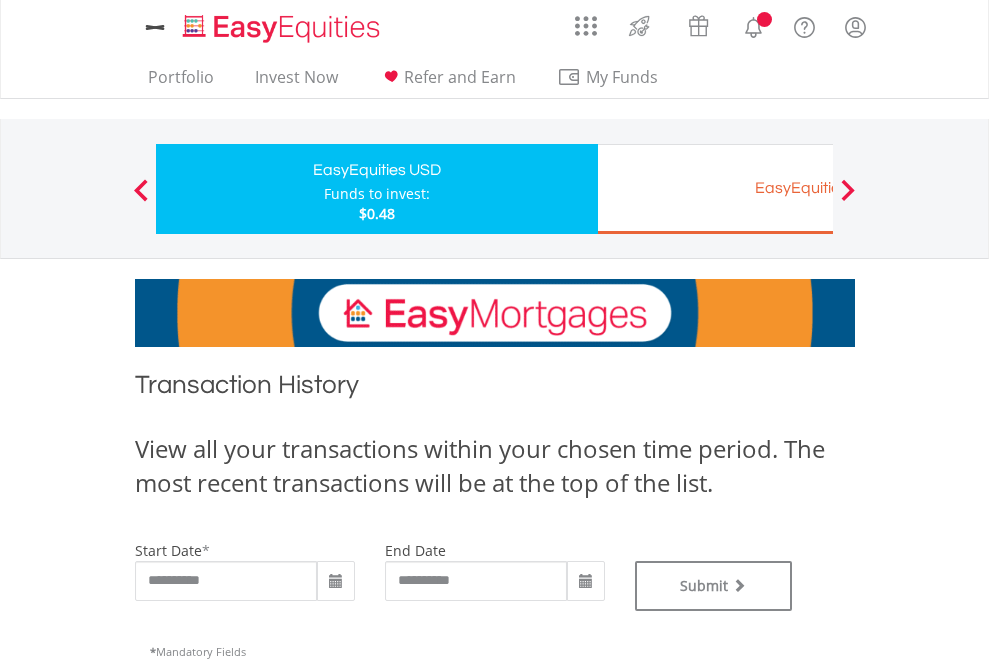 click on "EasyEquities EUR" at bounding box center (818, 188) 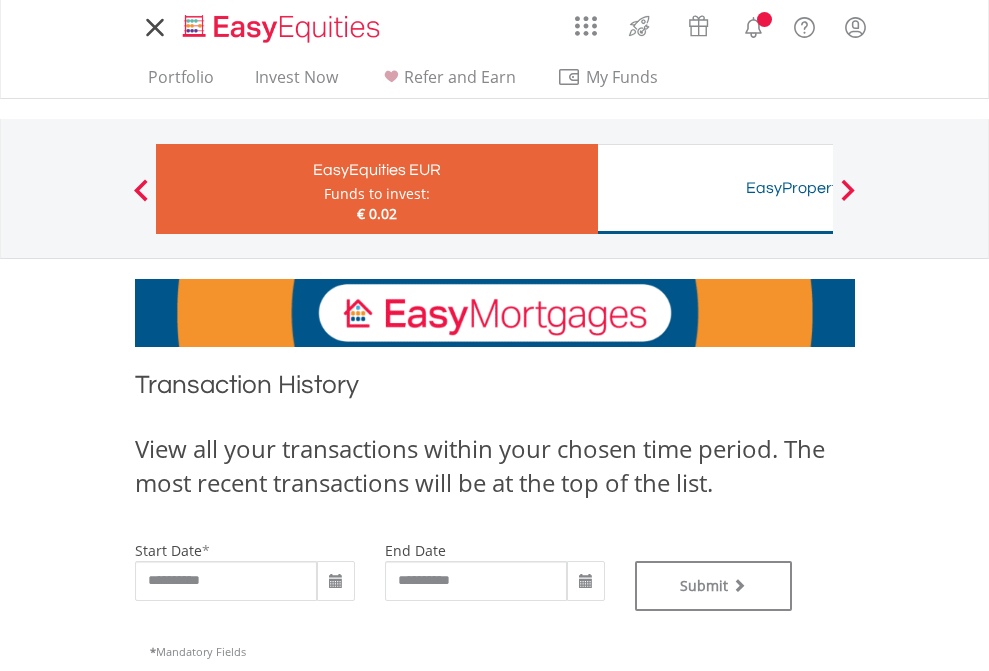 scroll, scrollTop: 0, scrollLeft: 0, axis: both 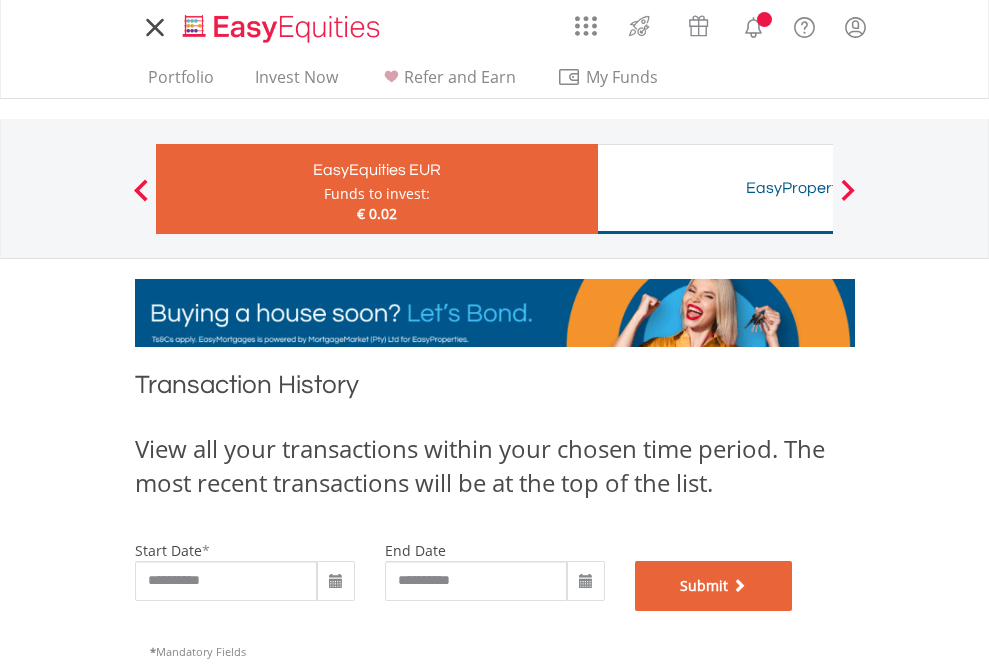 click on "Submit" at bounding box center [714, 586] 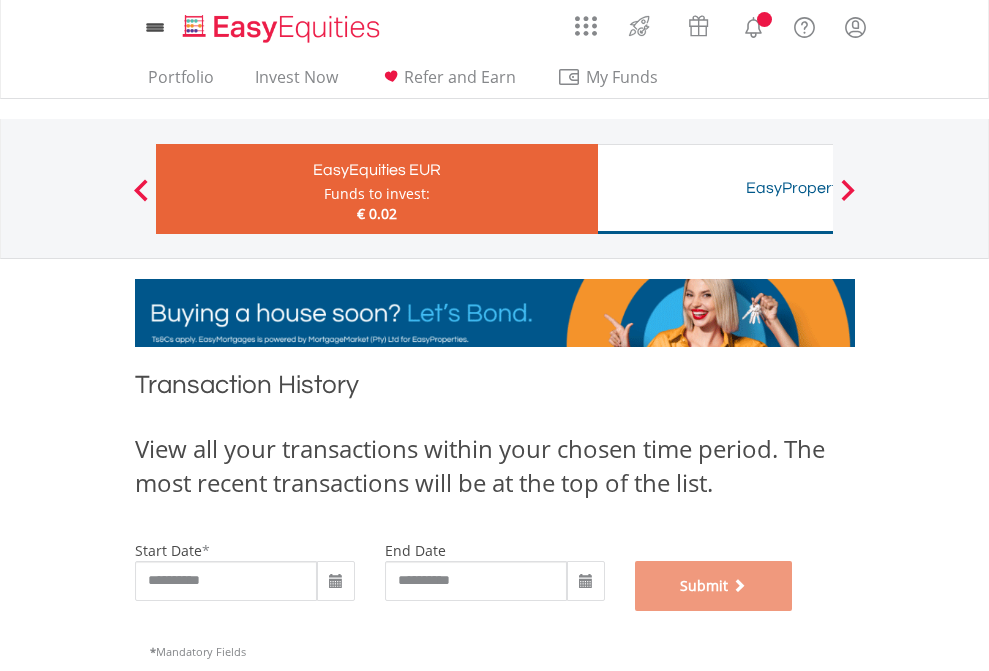 scroll, scrollTop: 811, scrollLeft: 0, axis: vertical 